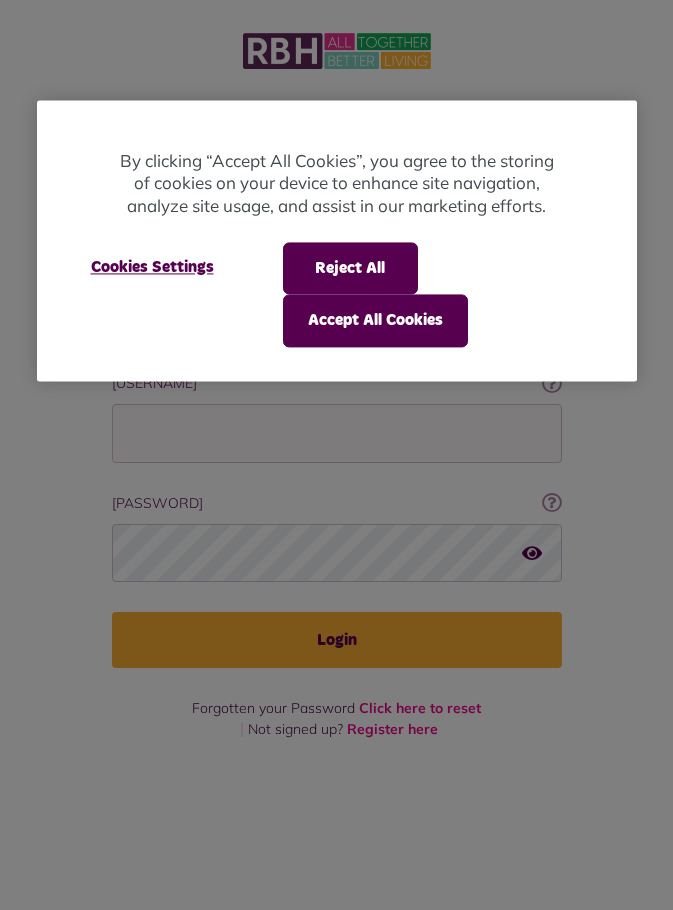 scroll, scrollTop: 0, scrollLeft: 0, axis: both 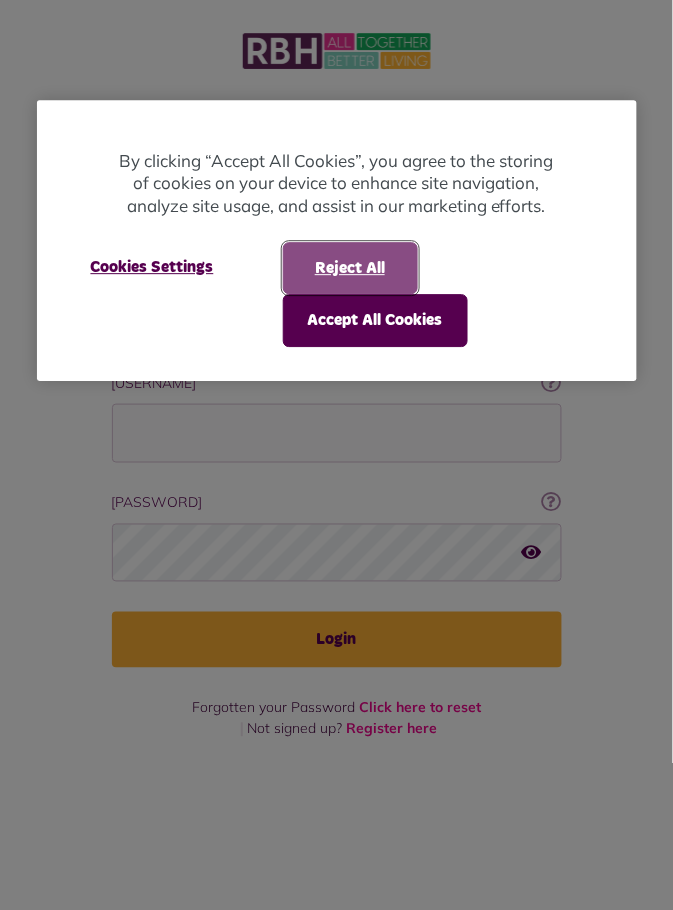 click on "Reject All" at bounding box center (350, 268) 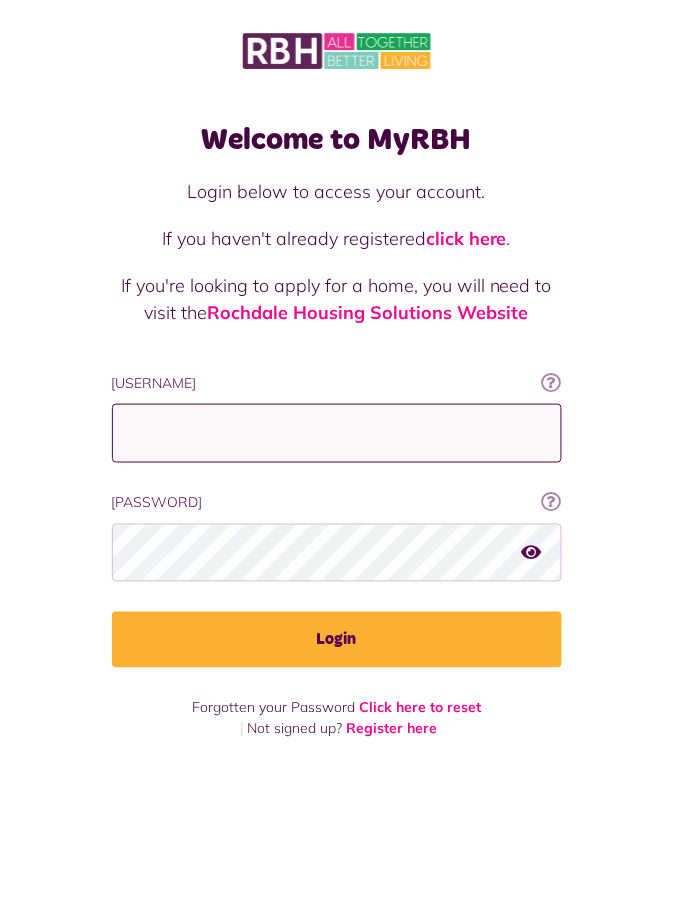 click on "Username" at bounding box center [337, 433] 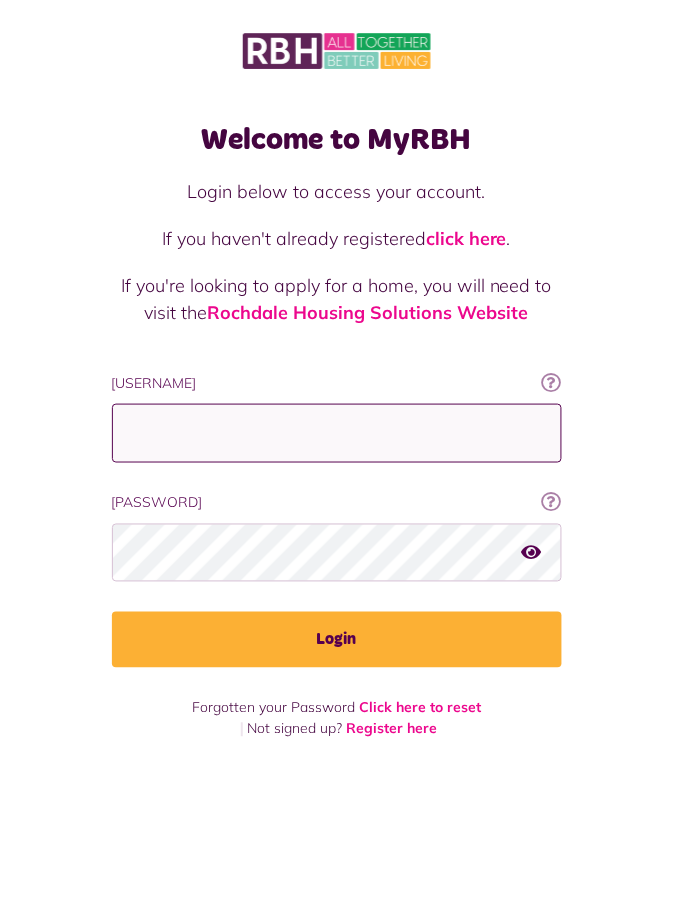 type on "**********" 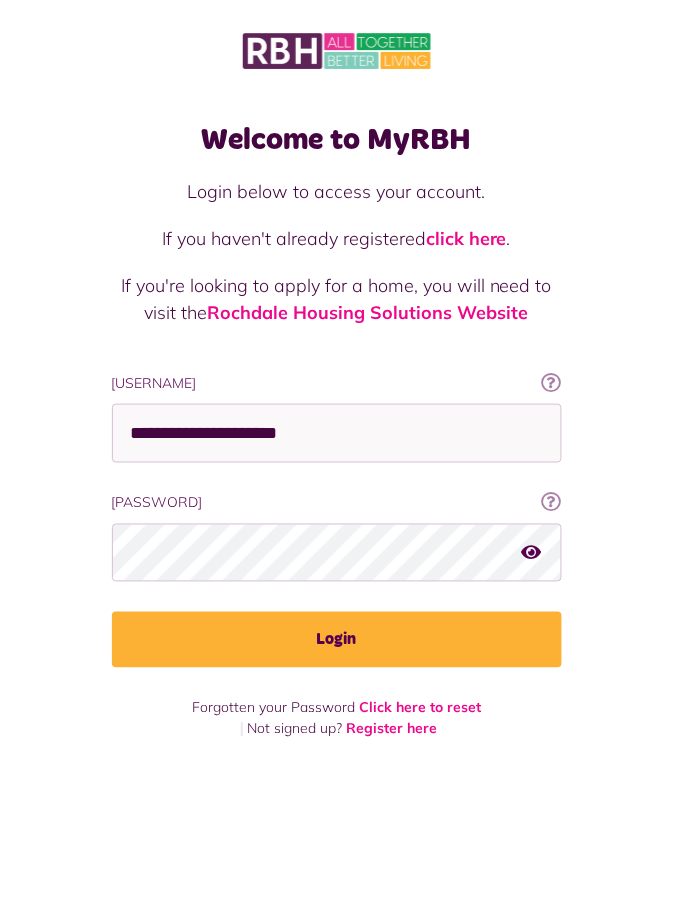 click on "Login" at bounding box center (337, 640) 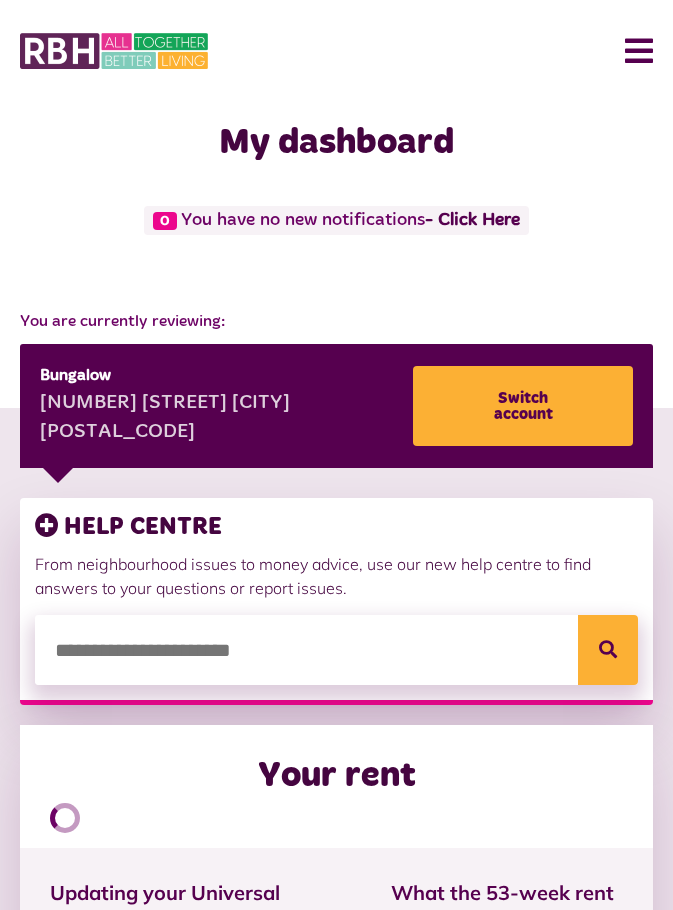 scroll, scrollTop: 0, scrollLeft: 0, axis: both 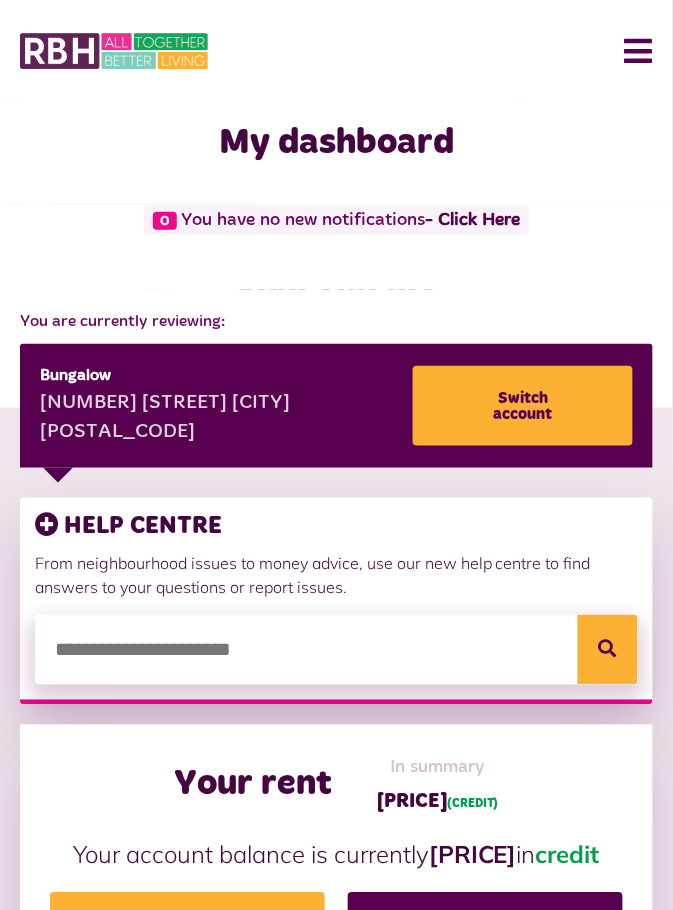 click on "Menu" at bounding box center (631, 51) 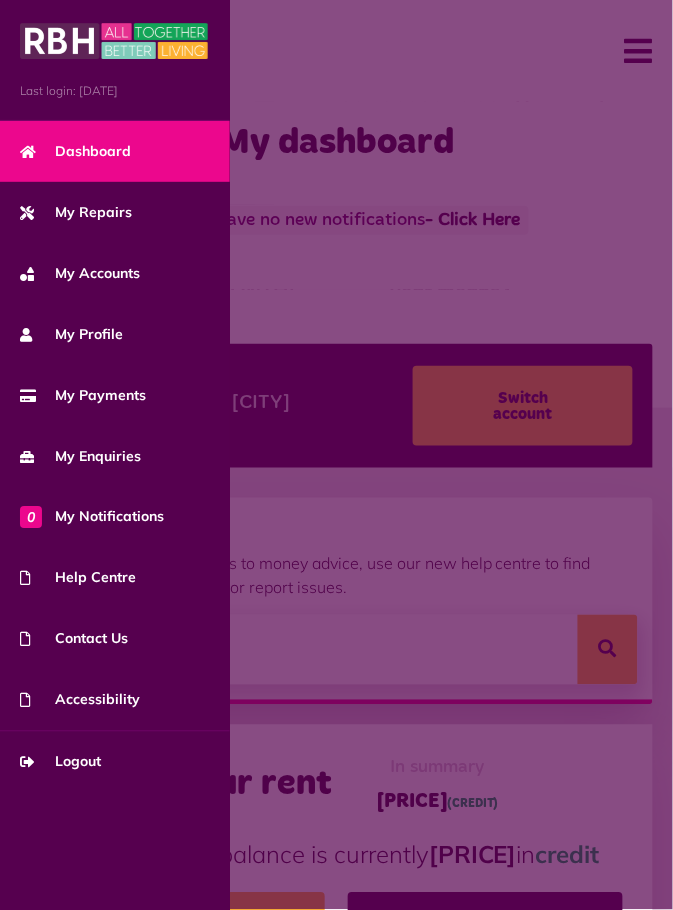 click on "My Enquiries" at bounding box center (115, 456) 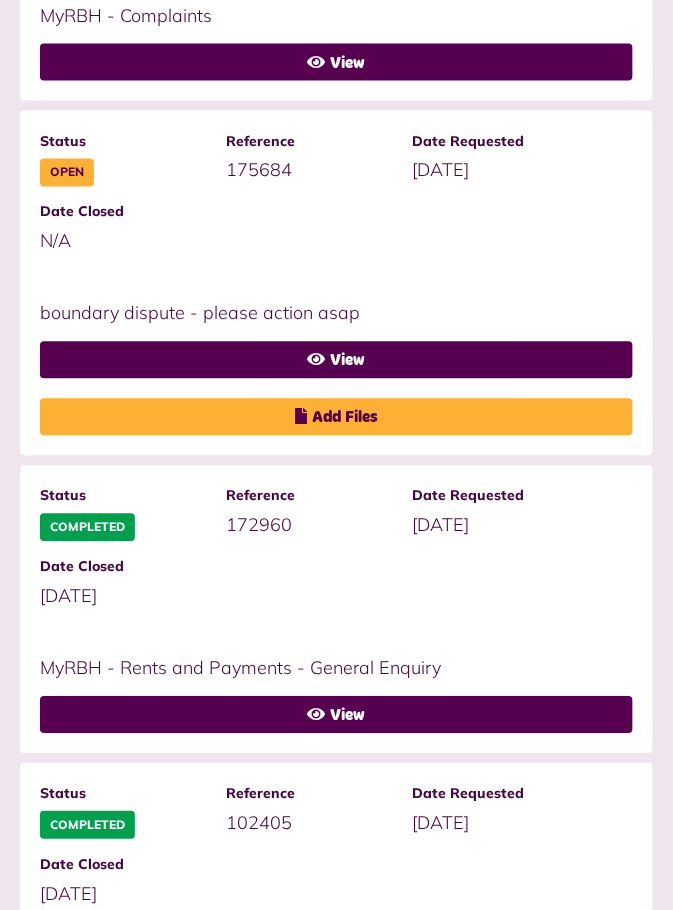 scroll, scrollTop: 1333, scrollLeft: 0, axis: vertical 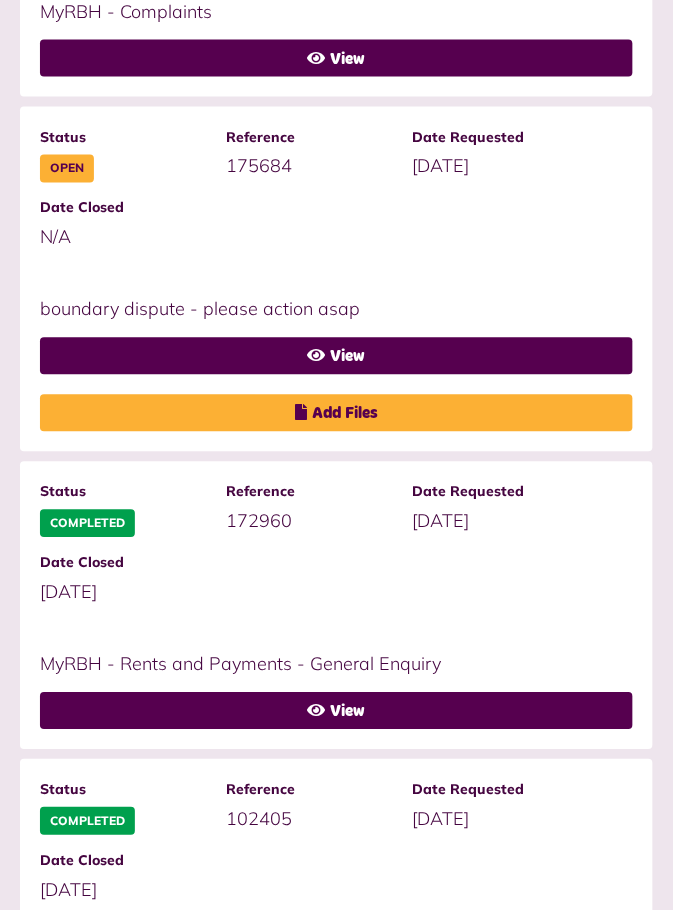 click on "View" at bounding box center (336, 356) 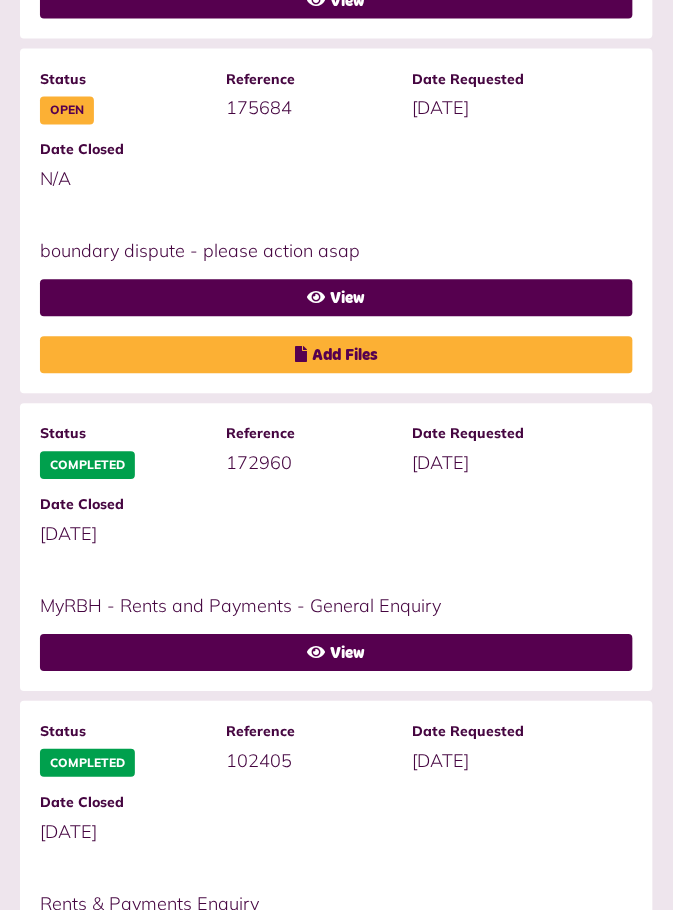 scroll, scrollTop: 1429, scrollLeft: 0, axis: vertical 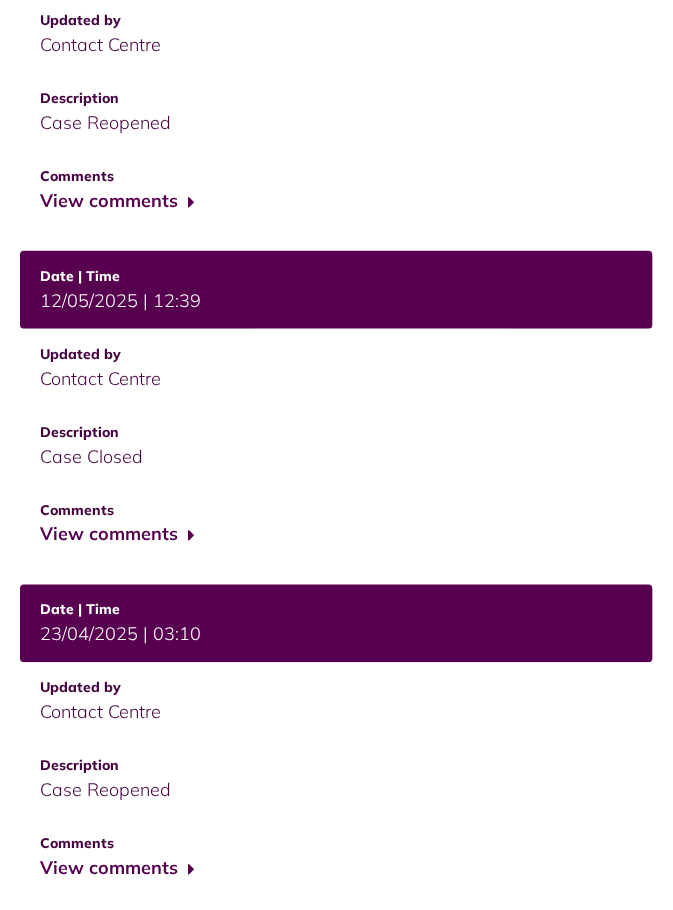 click on "View comments" at bounding box center (117, 201) 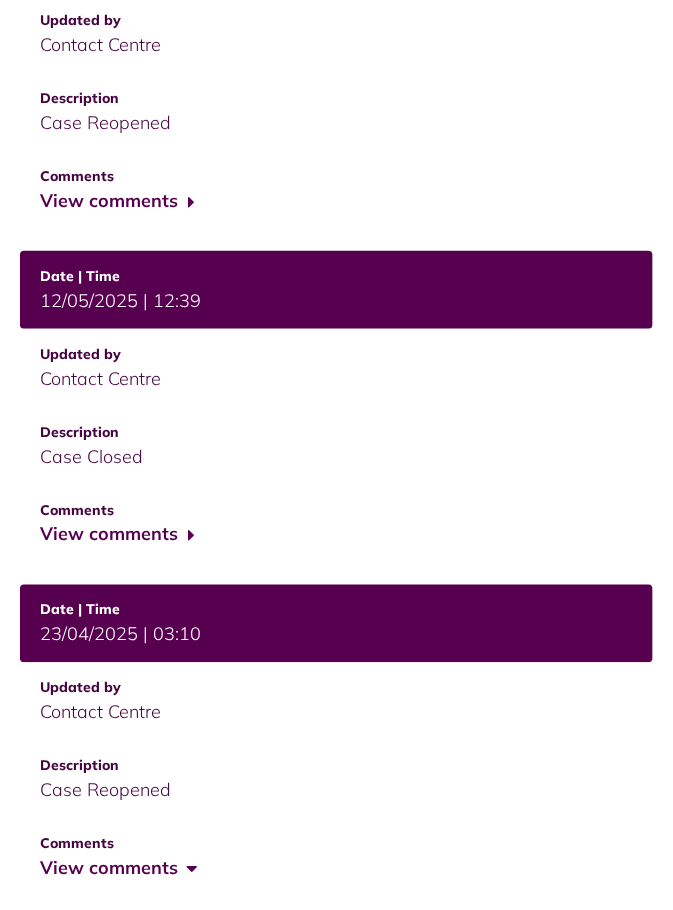 click on "View comments" at bounding box center (117, 201) 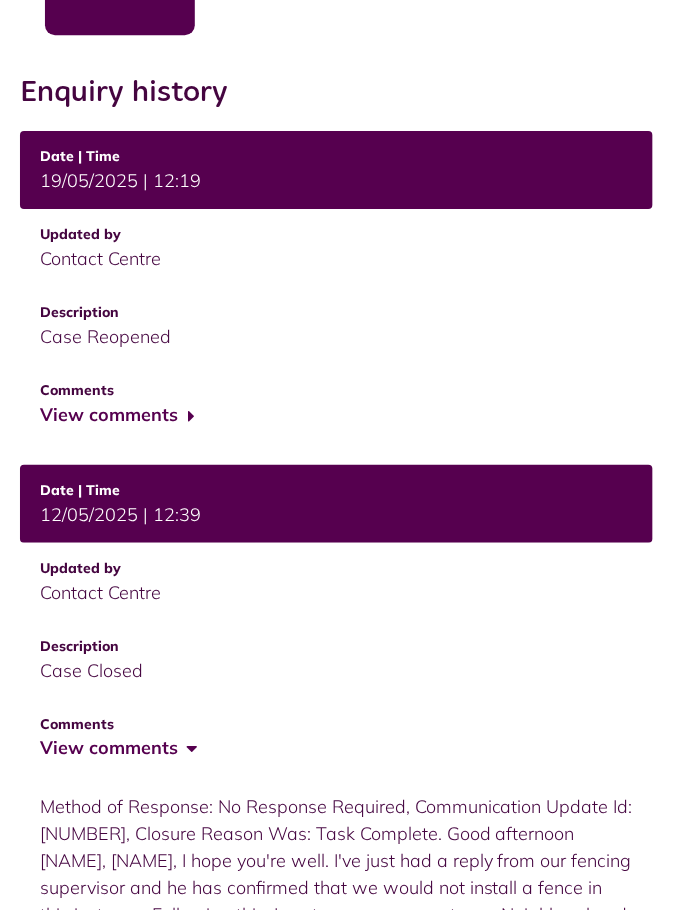 scroll, scrollTop: 738, scrollLeft: 0, axis: vertical 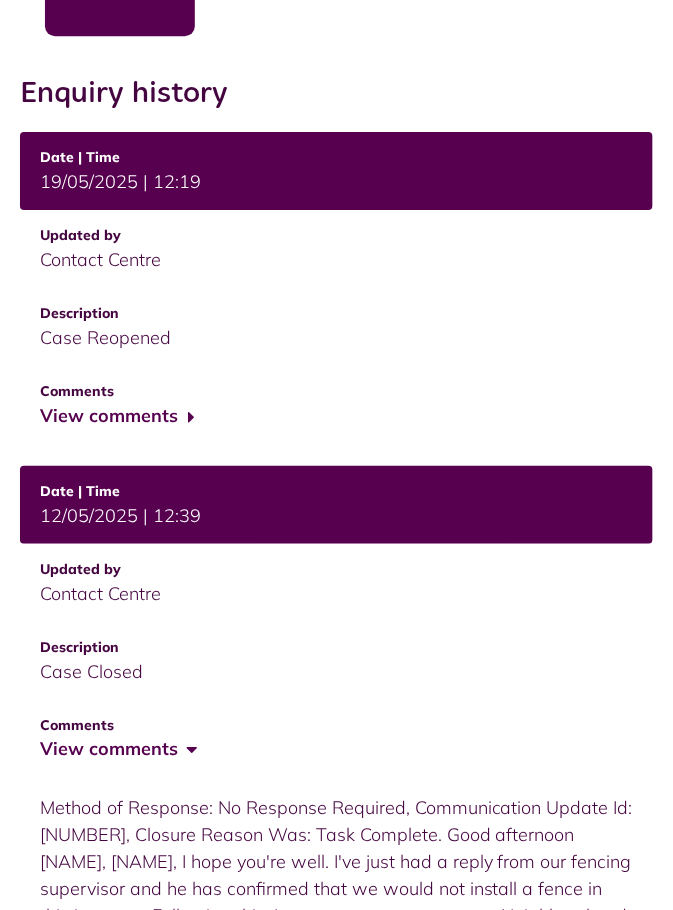 click on "View comments" at bounding box center [117, 416] 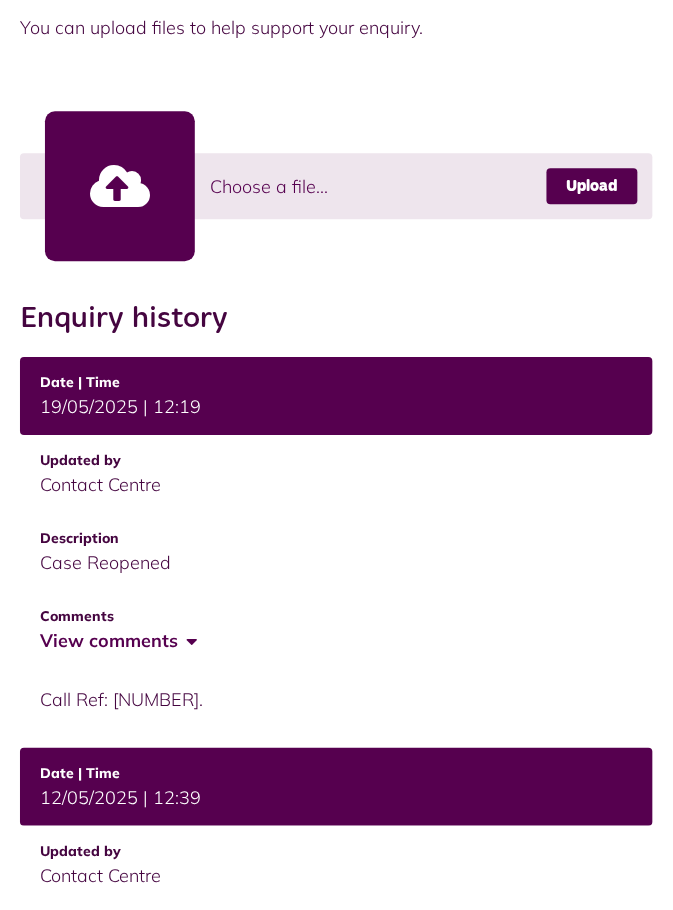 scroll, scrollTop: 0, scrollLeft: 0, axis: both 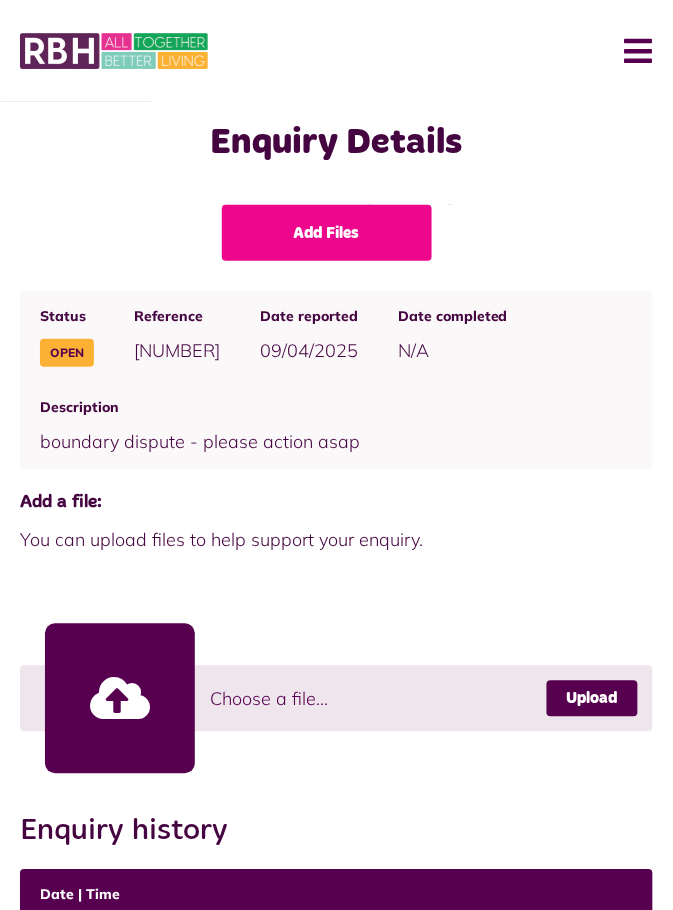 click on "Menu" at bounding box center (631, 51) 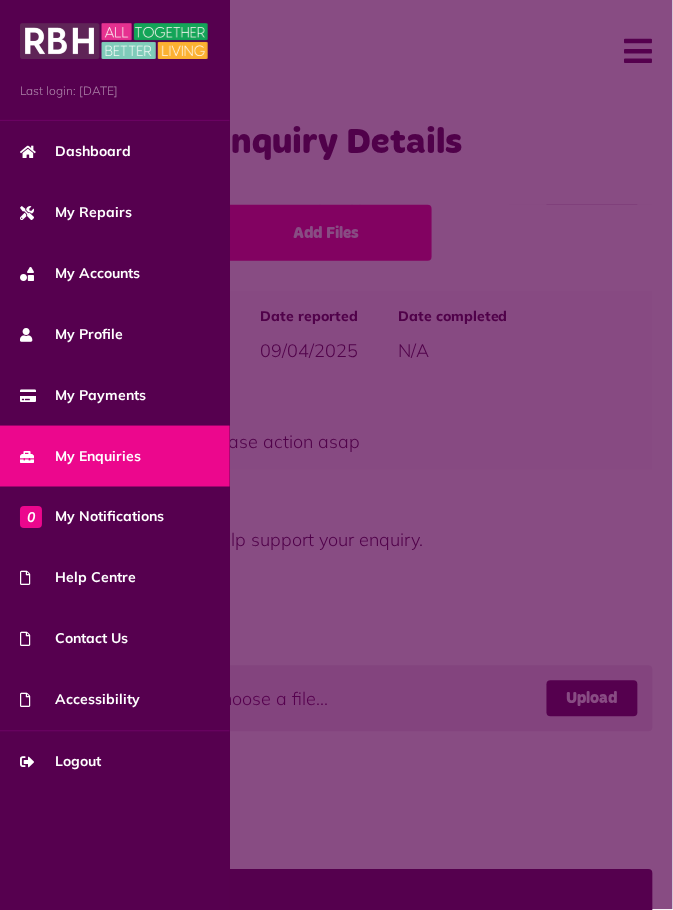 click on "Dashboard" at bounding box center [75, 151] 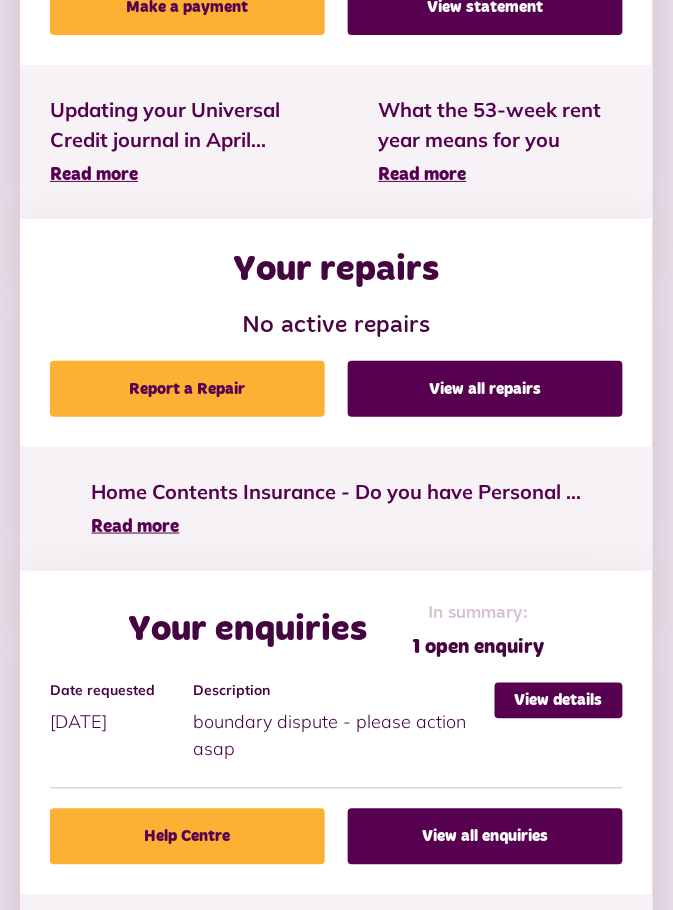 scroll, scrollTop: 1007, scrollLeft: 0, axis: vertical 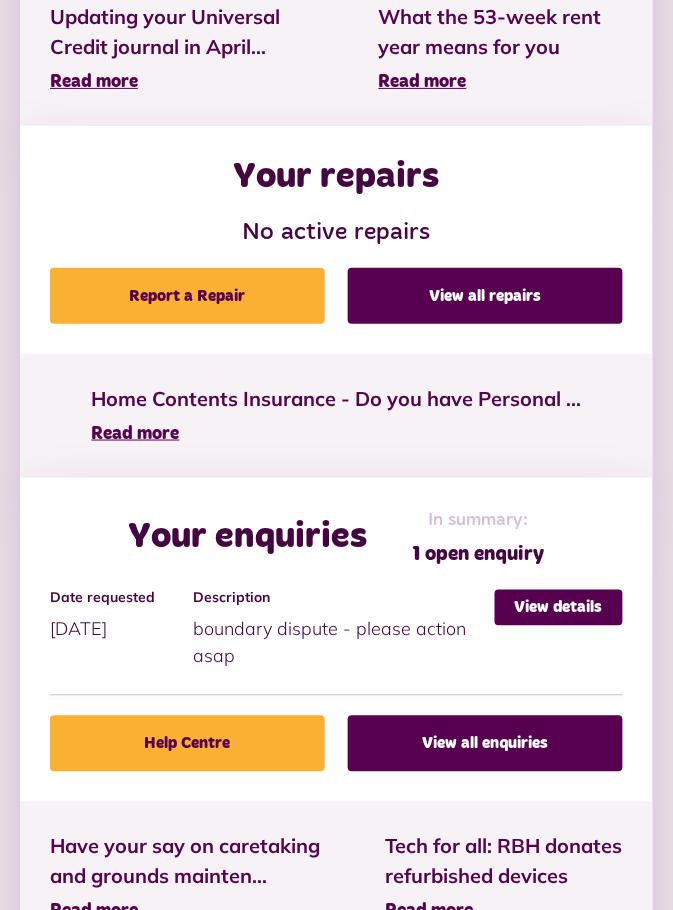 click on "View details" at bounding box center [559, 608] 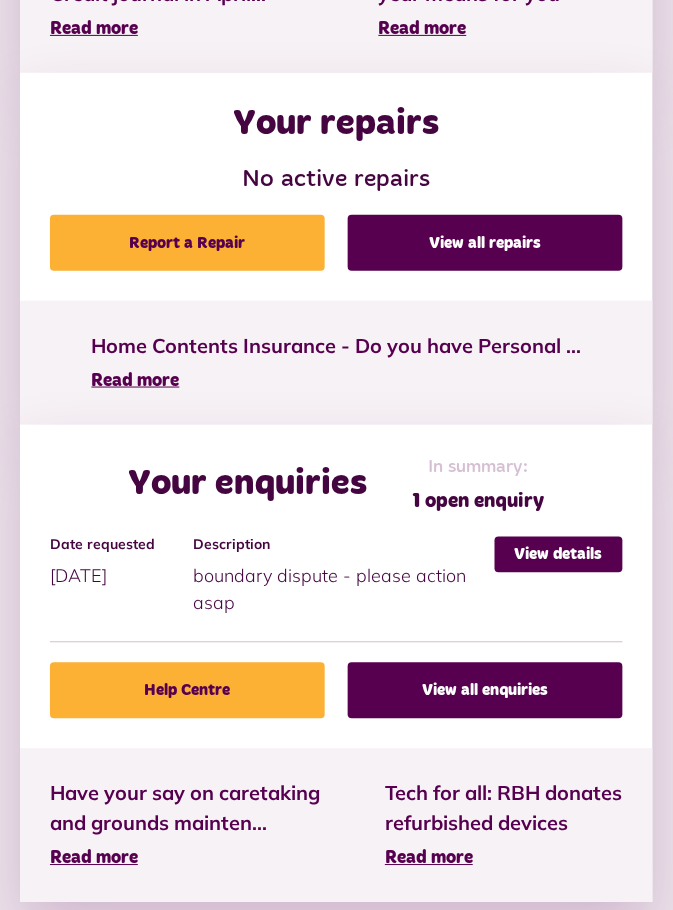 scroll, scrollTop: 1097, scrollLeft: 0, axis: vertical 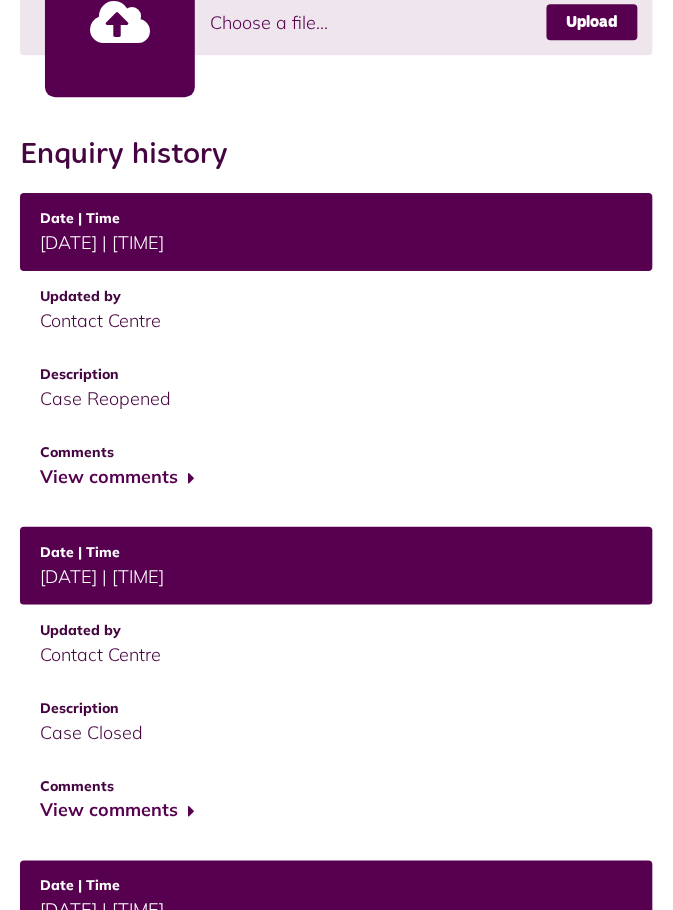 click on "View comments" at bounding box center [117, 477] 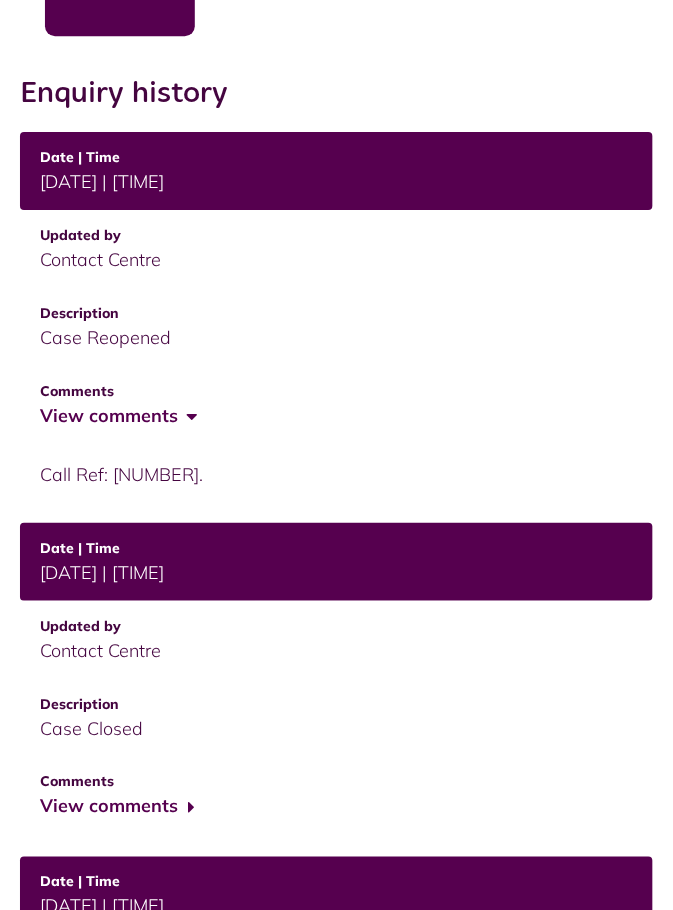 scroll, scrollTop: 739, scrollLeft: 0, axis: vertical 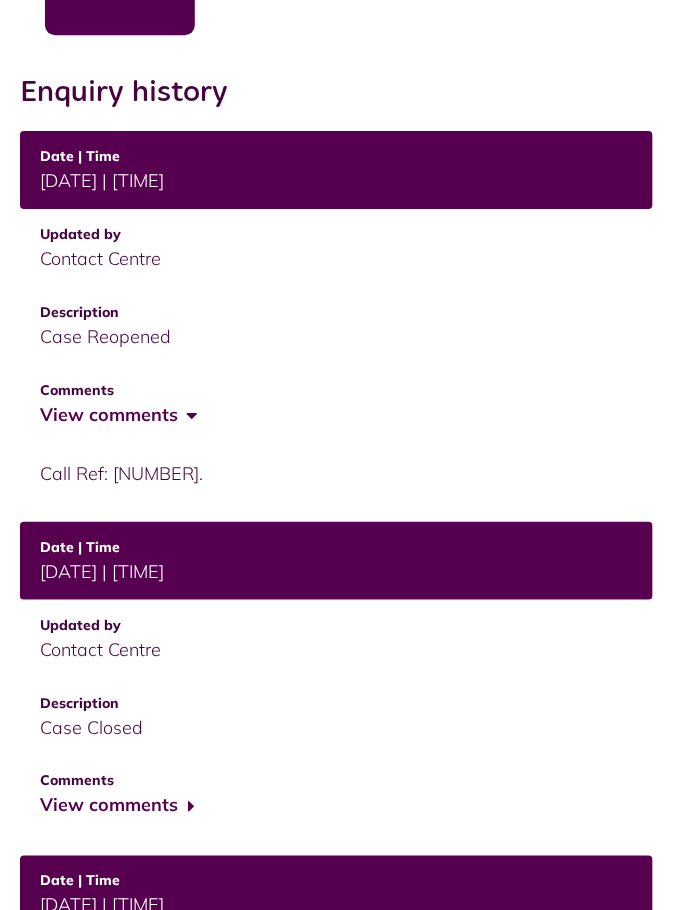 click on "View comments" at bounding box center (336, 180) 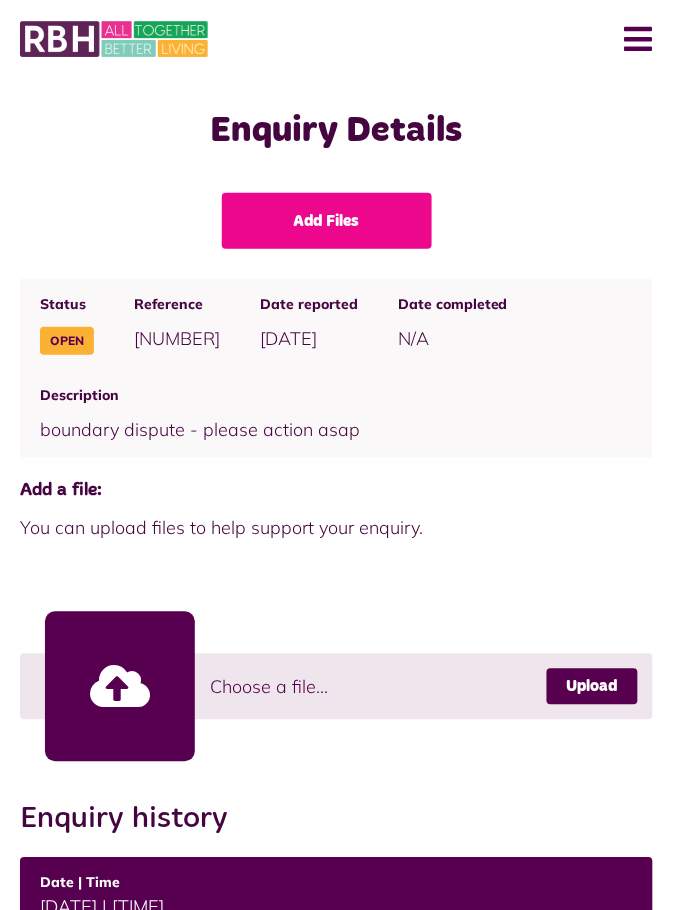 scroll, scrollTop: 0, scrollLeft: 0, axis: both 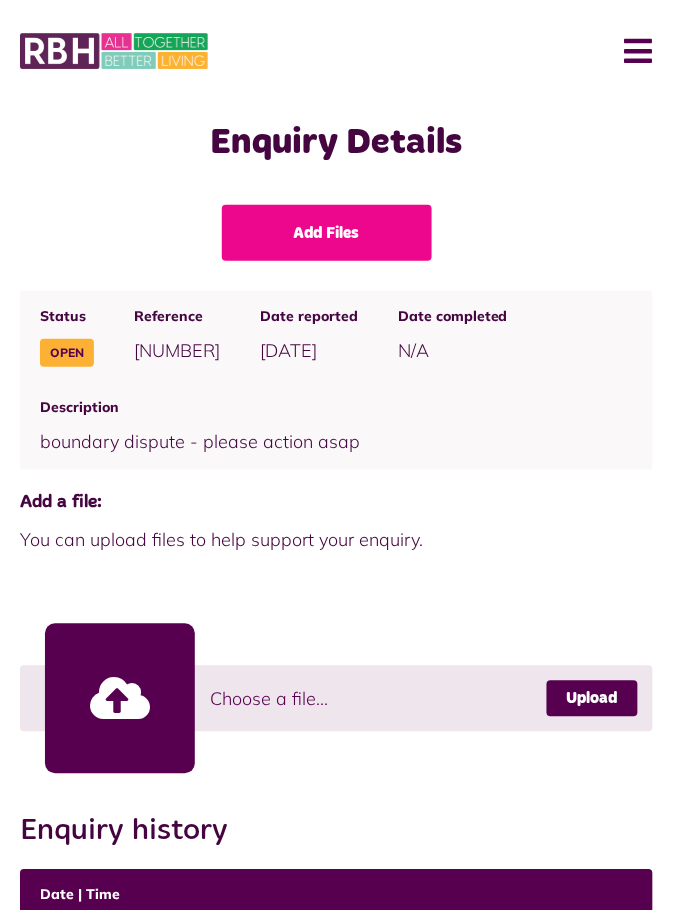 click on "Menu" at bounding box center (631, 51) 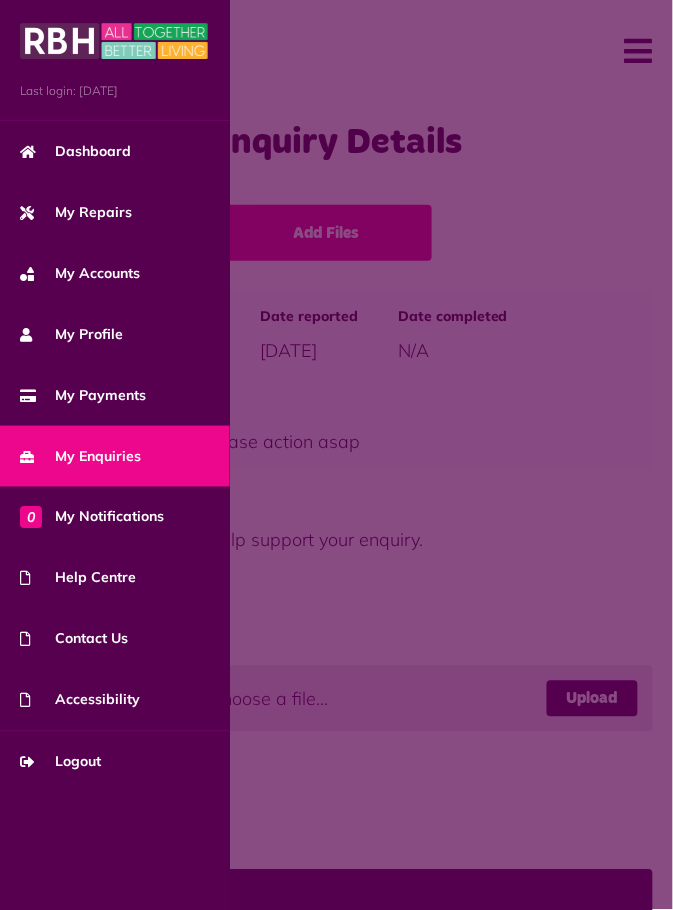 click on "Logout" at bounding box center [60, 762] 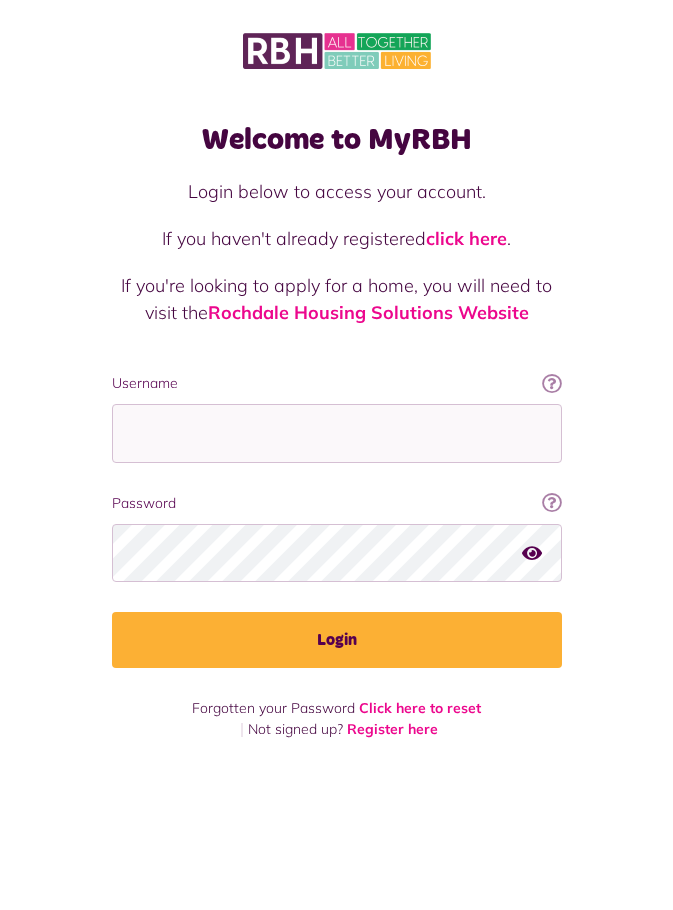 scroll, scrollTop: 0, scrollLeft: 0, axis: both 